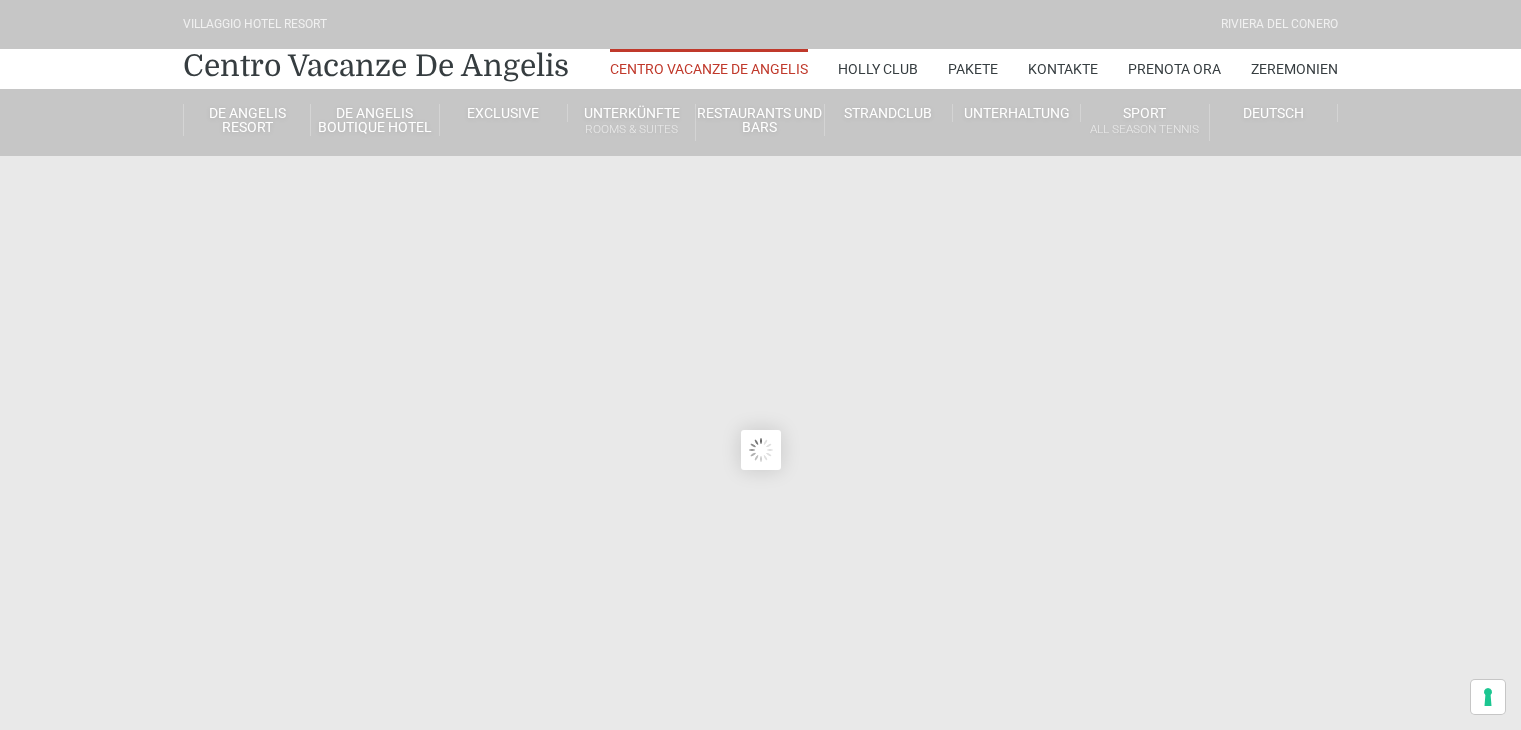 scroll, scrollTop: 0, scrollLeft: 0, axis: both 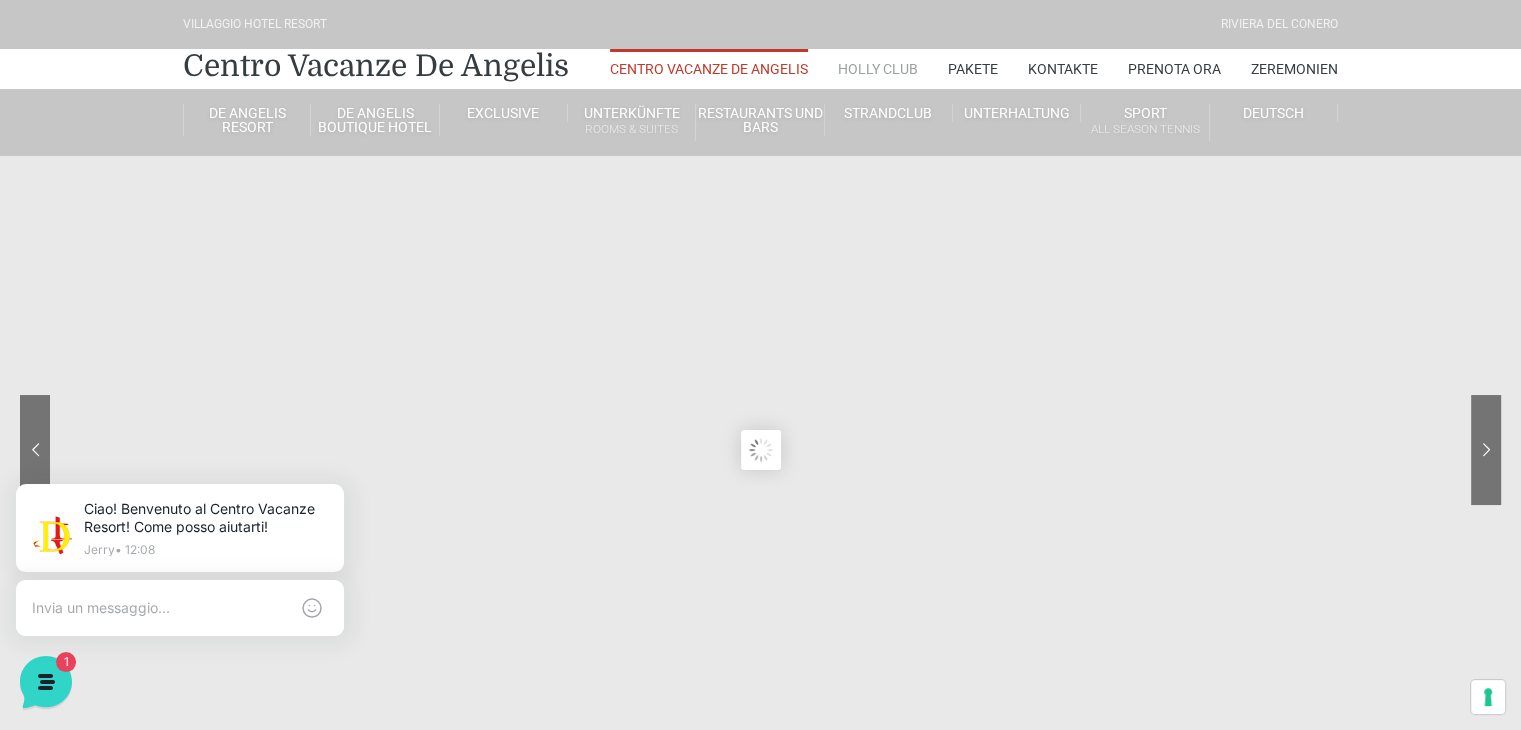 click on "Holly Club" at bounding box center [878, 69] 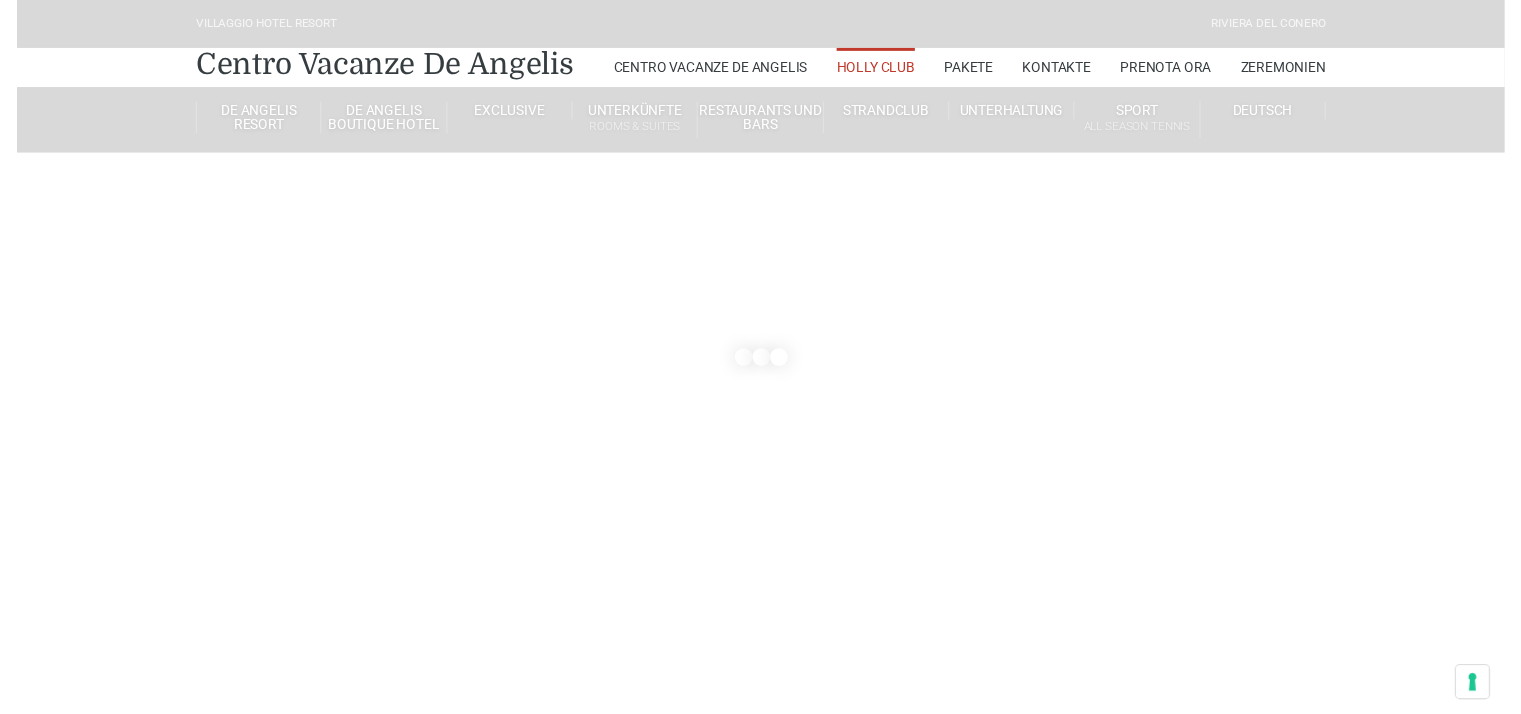 scroll, scrollTop: 0, scrollLeft: 0, axis: both 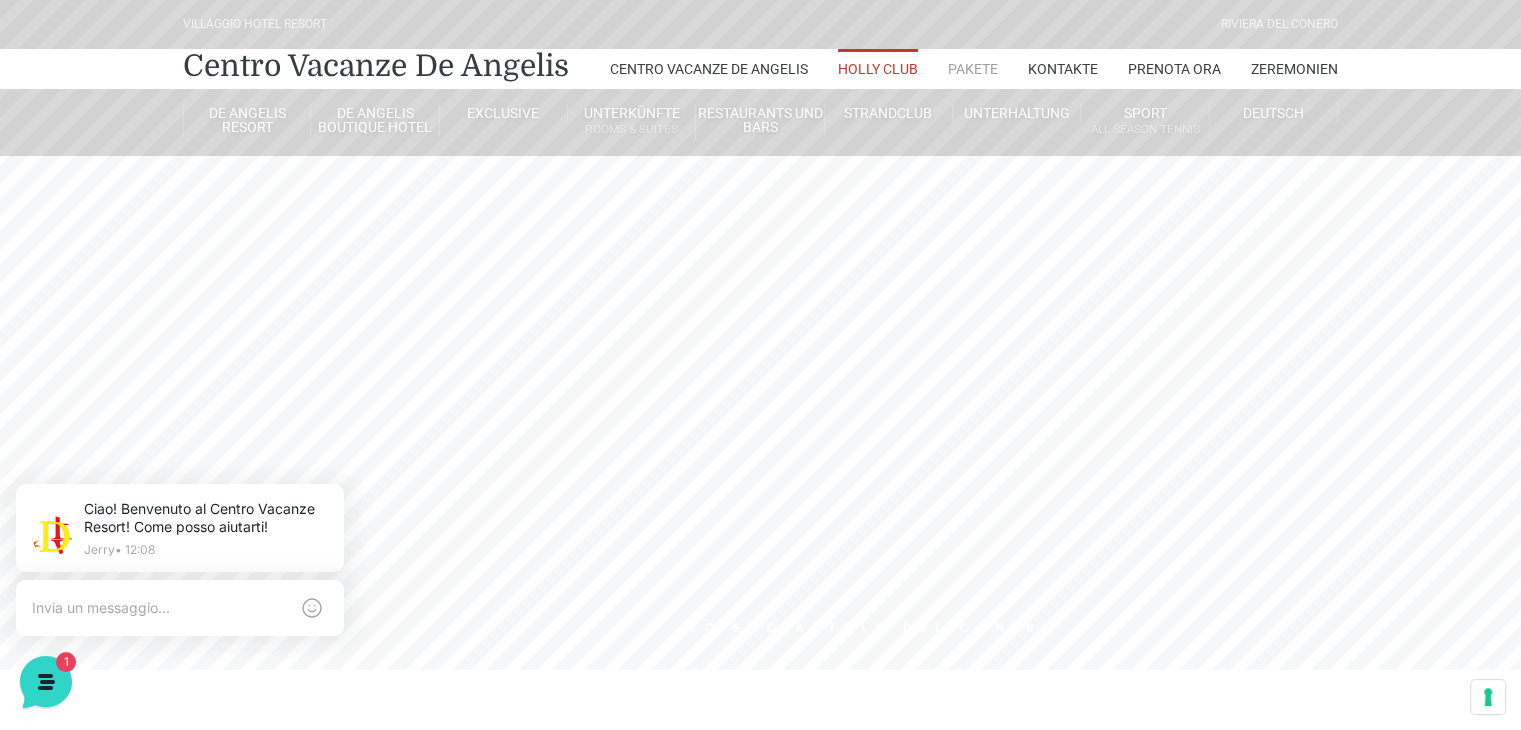 click on "Pakete" at bounding box center (973, 69) 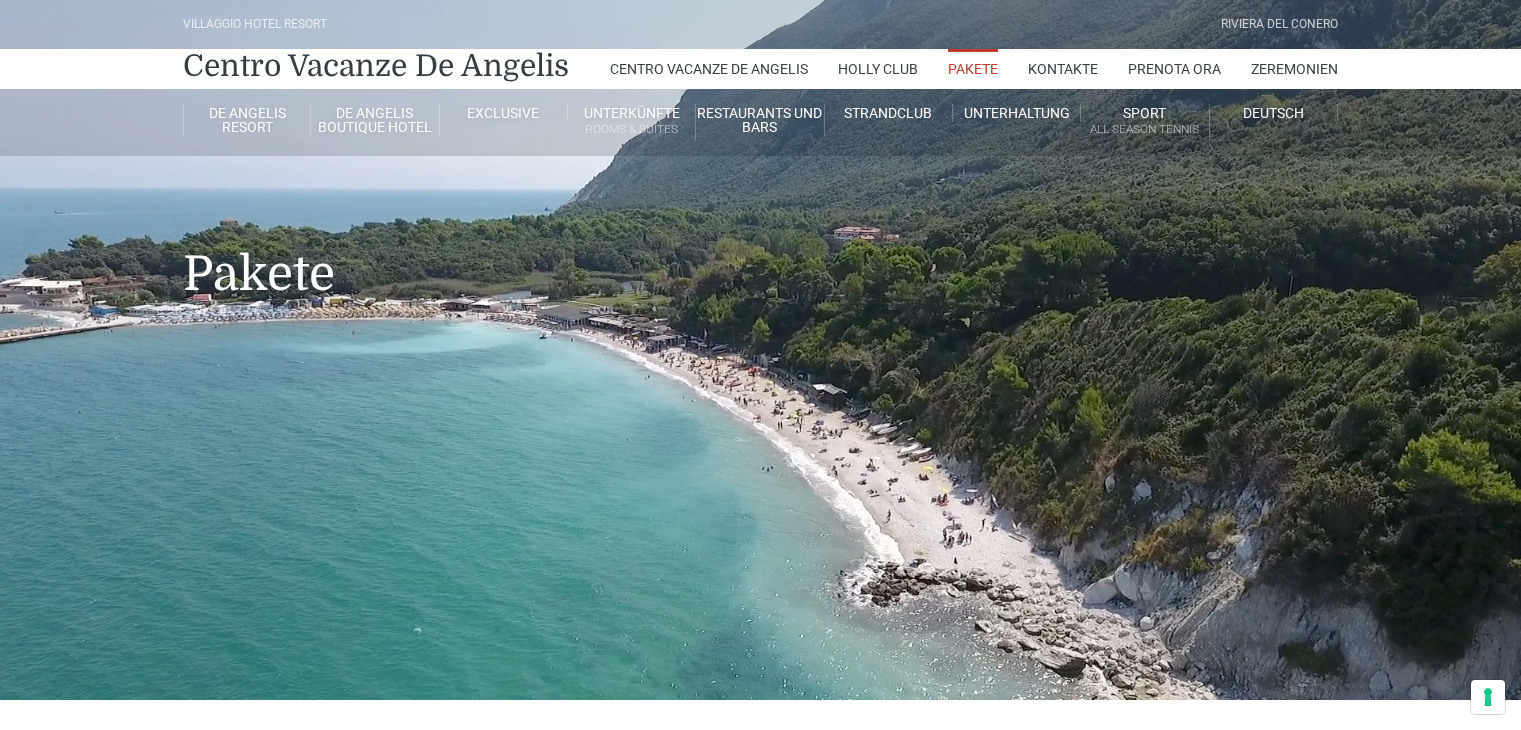 scroll, scrollTop: 0, scrollLeft: 0, axis: both 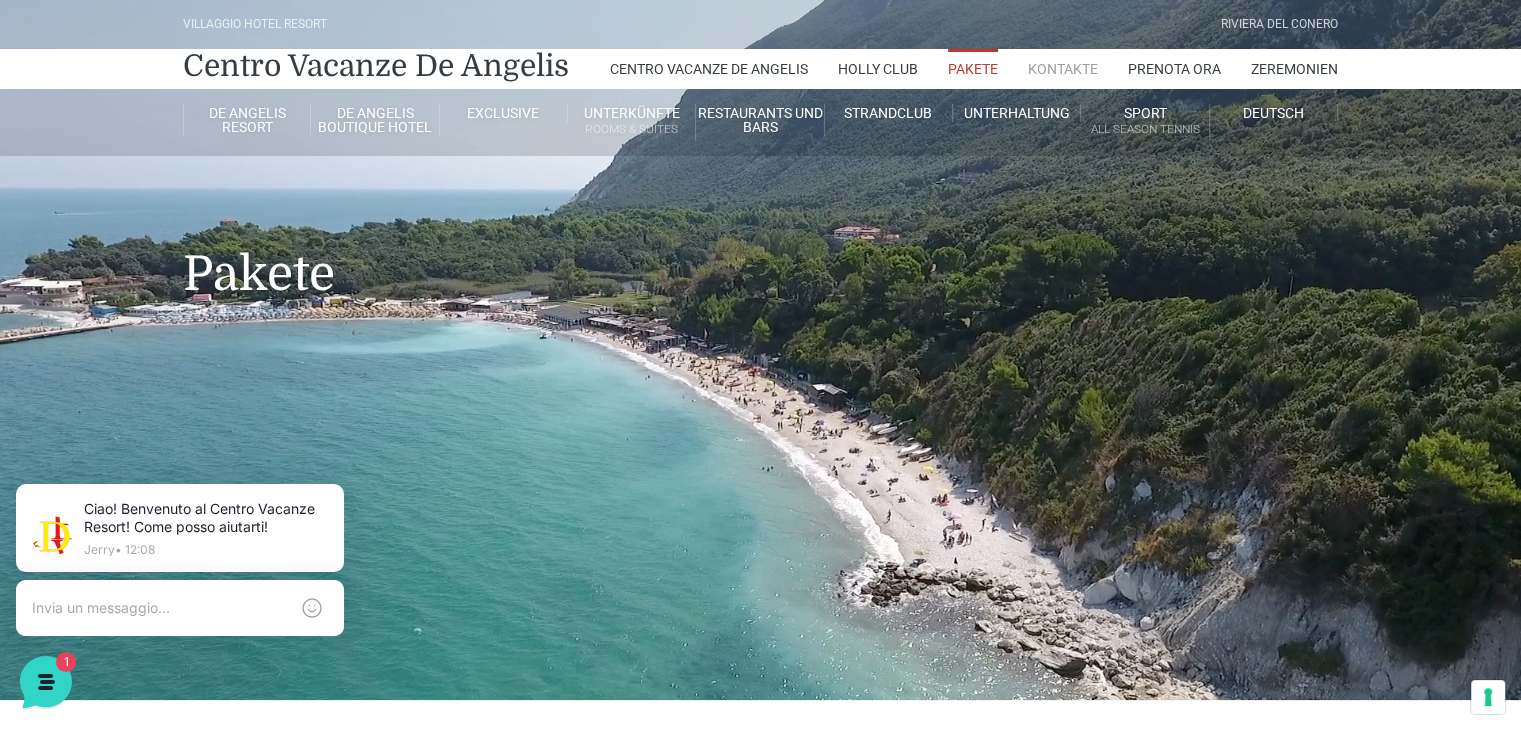 click on "Kontakte" at bounding box center (1063, 69) 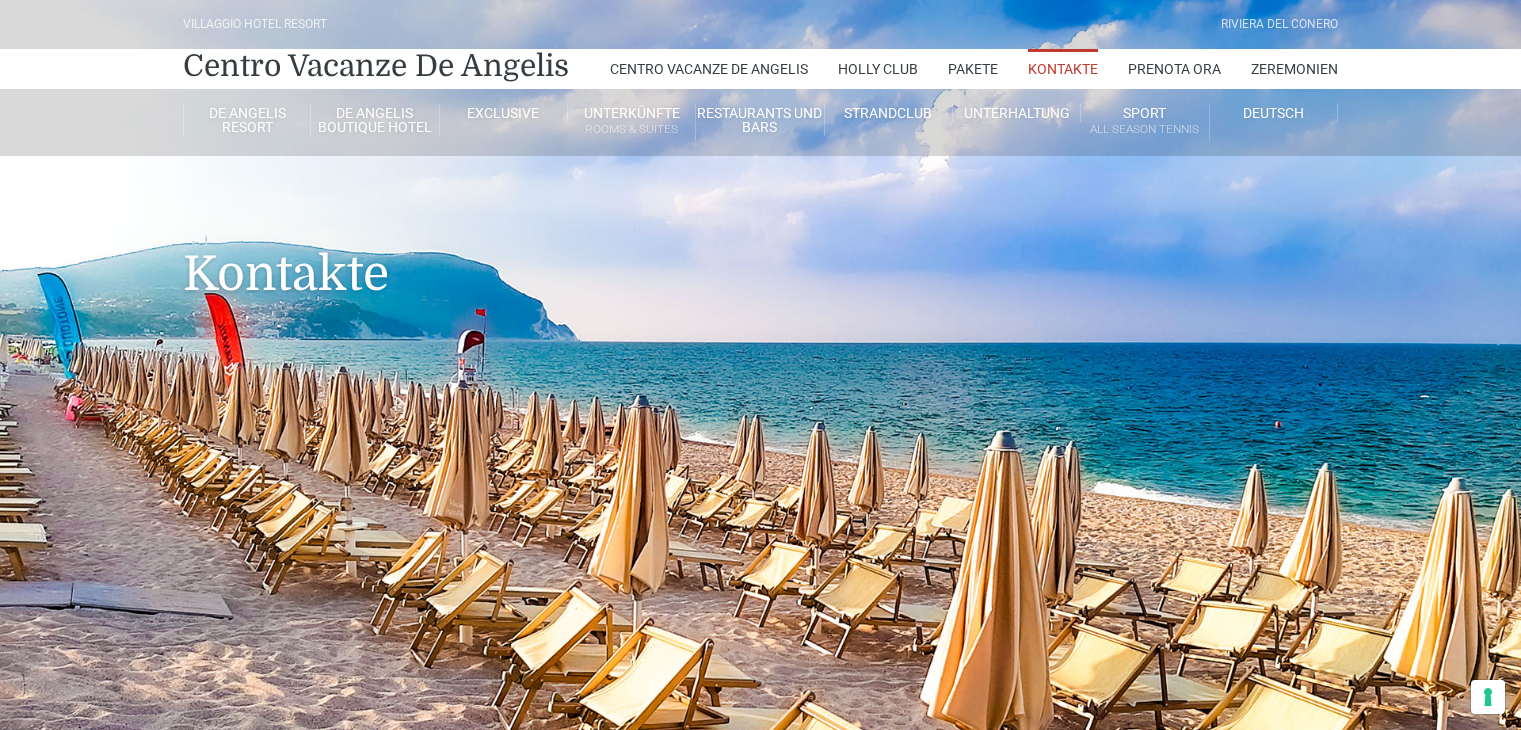scroll, scrollTop: 0, scrollLeft: 0, axis: both 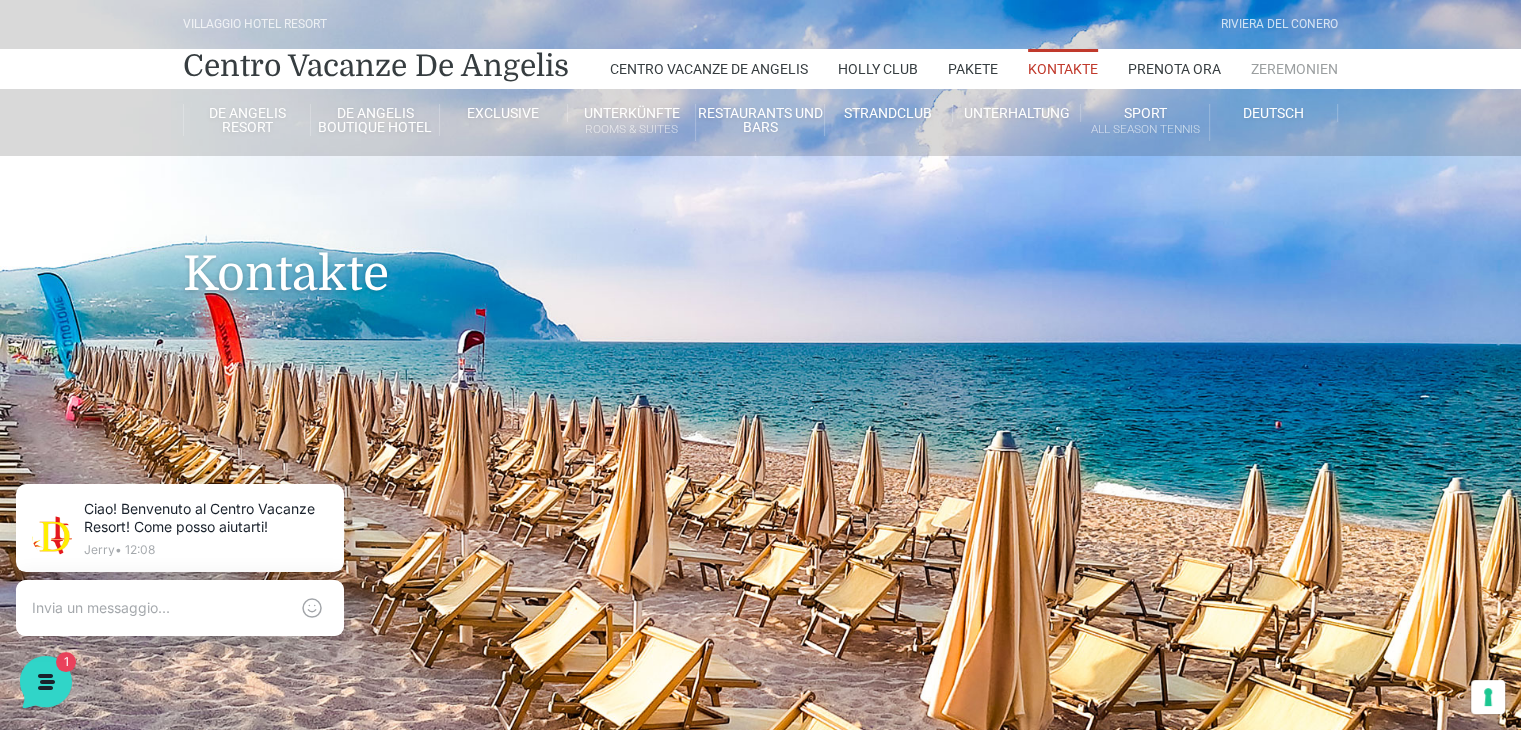 click on "Zeremonien" at bounding box center [1294, 69] 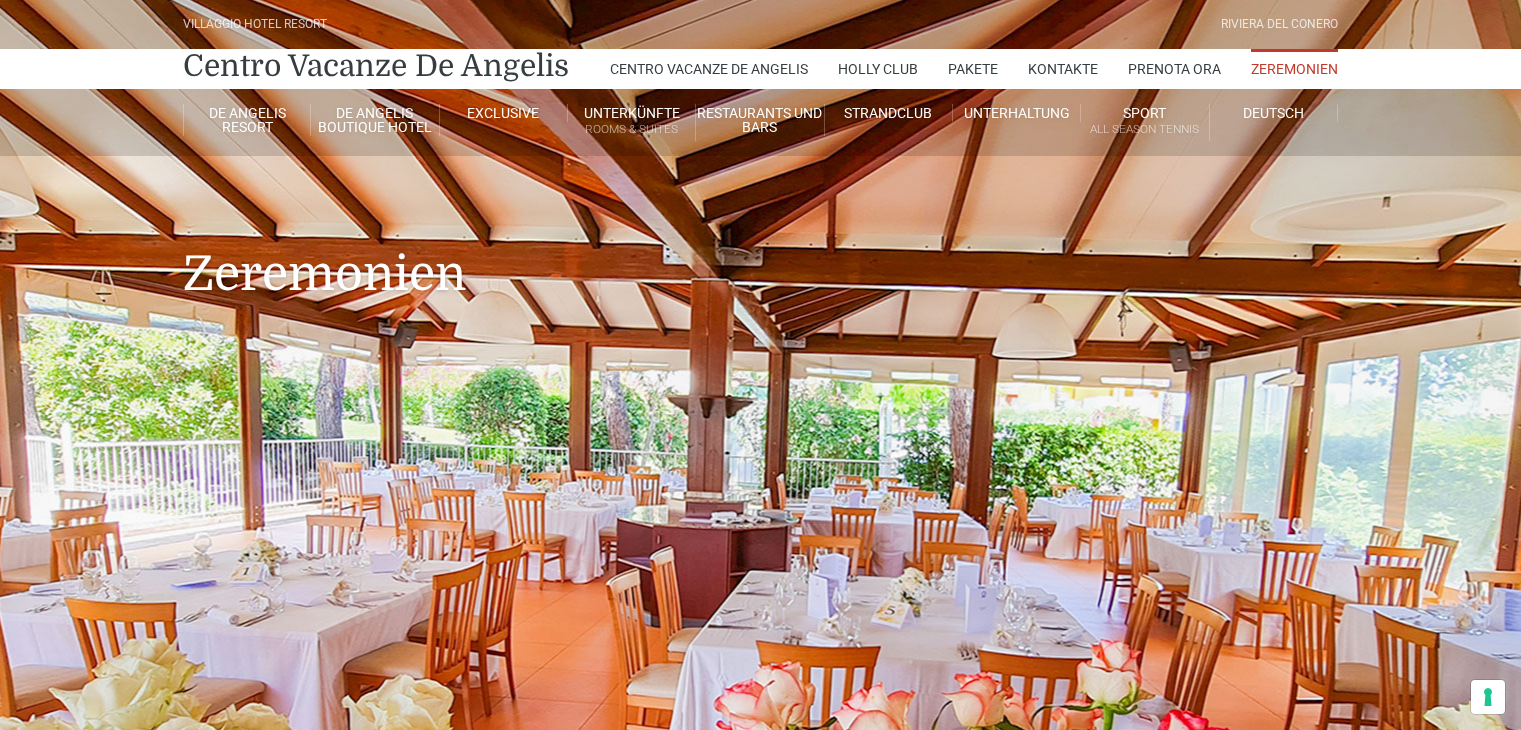 scroll, scrollTop: 0, scrollLeft: 0, axis: both 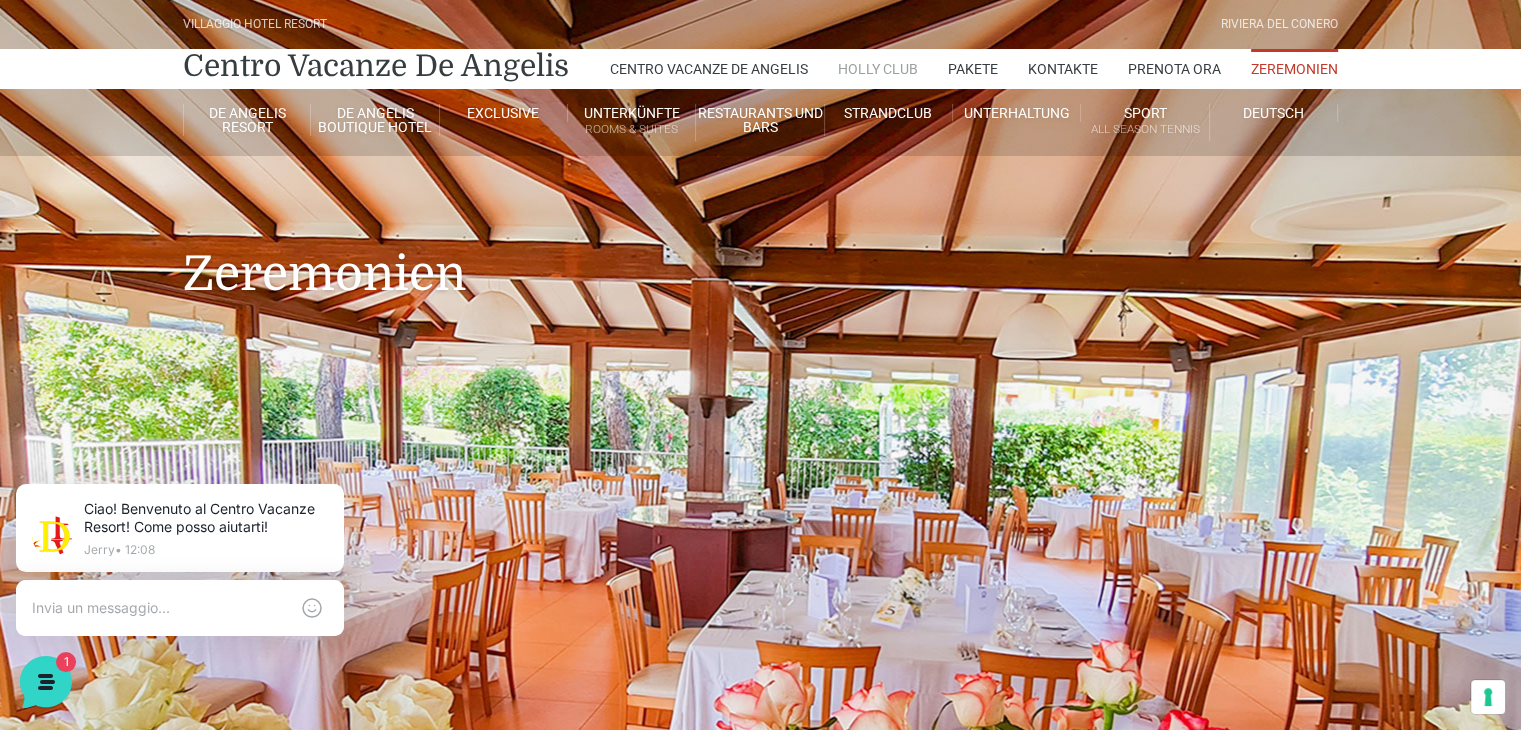 click on "Holly Club" at bounding box center [878, 69] 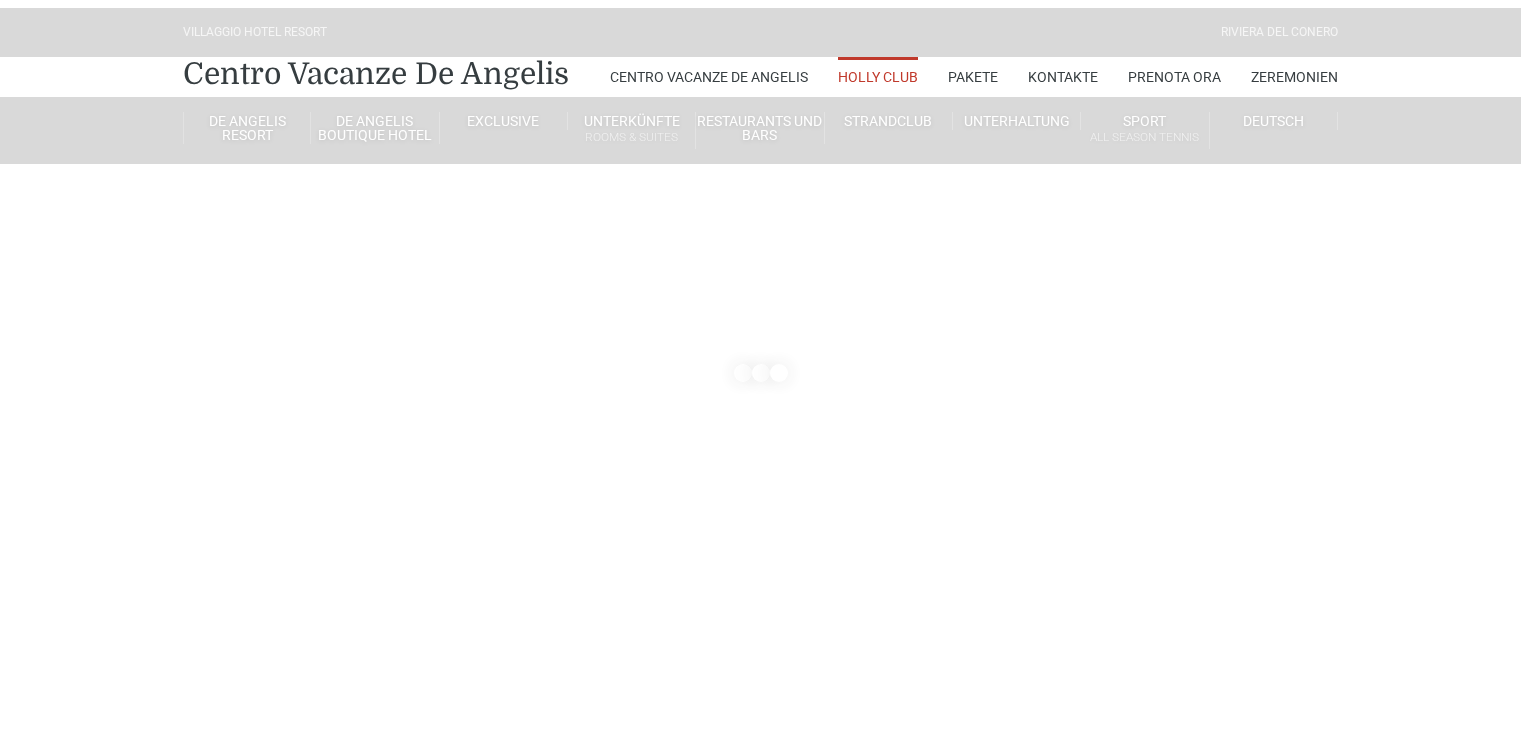 scroll, scrollTop: 0, scrollLeft: 0, axis: both 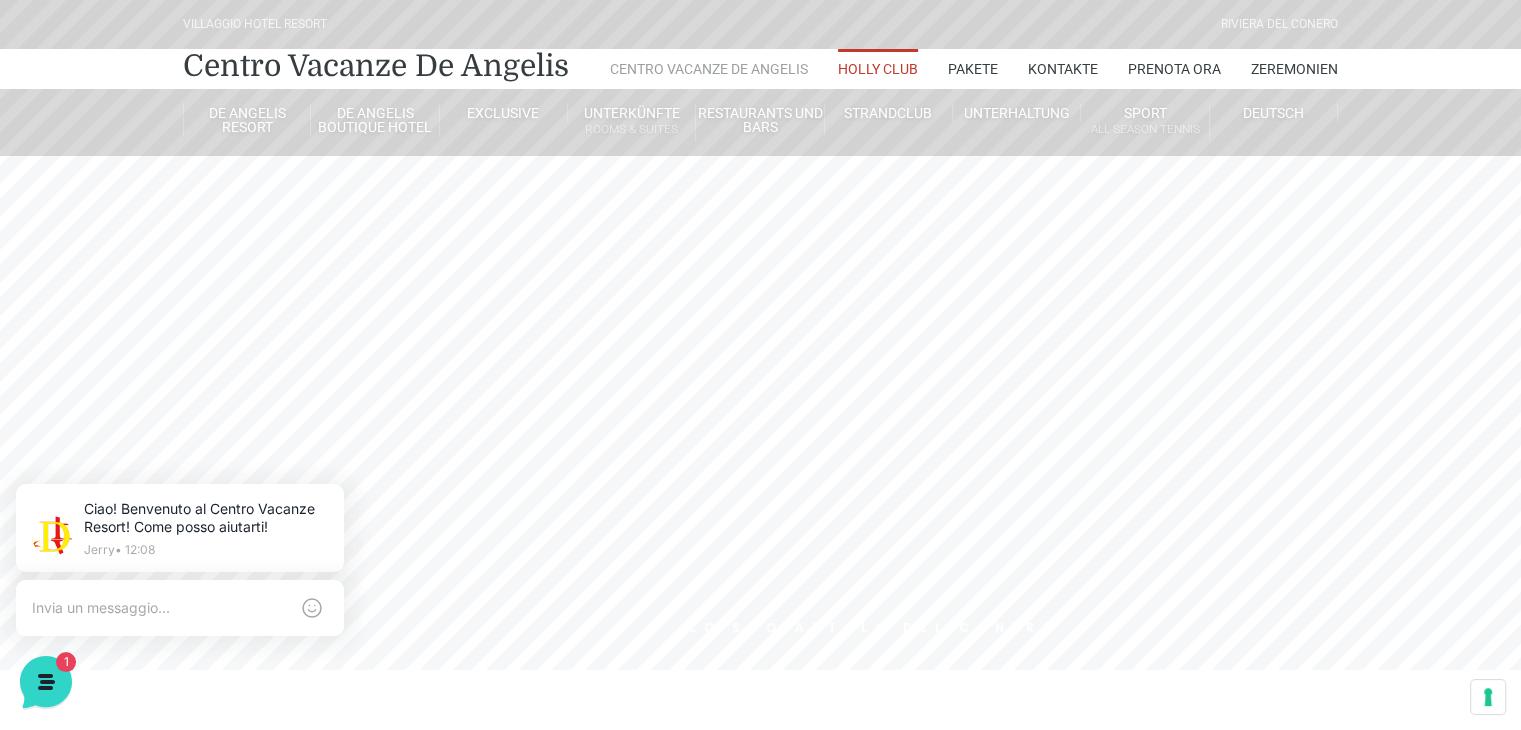click on "Centro Vacanze De Angelis" at bounding box center (709, 69) 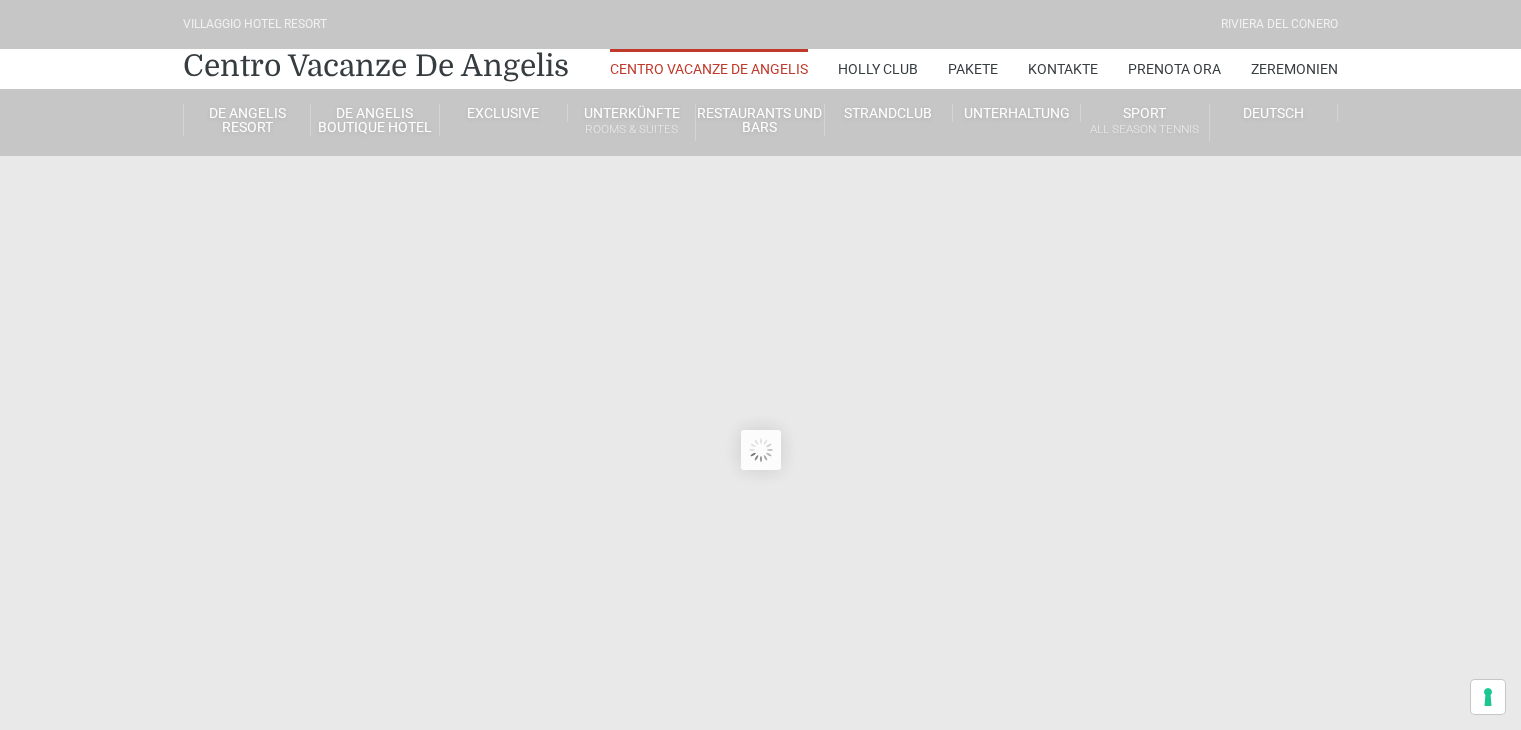 scroll, scrollTop: 0, scrollLeft: 0, axis: both 